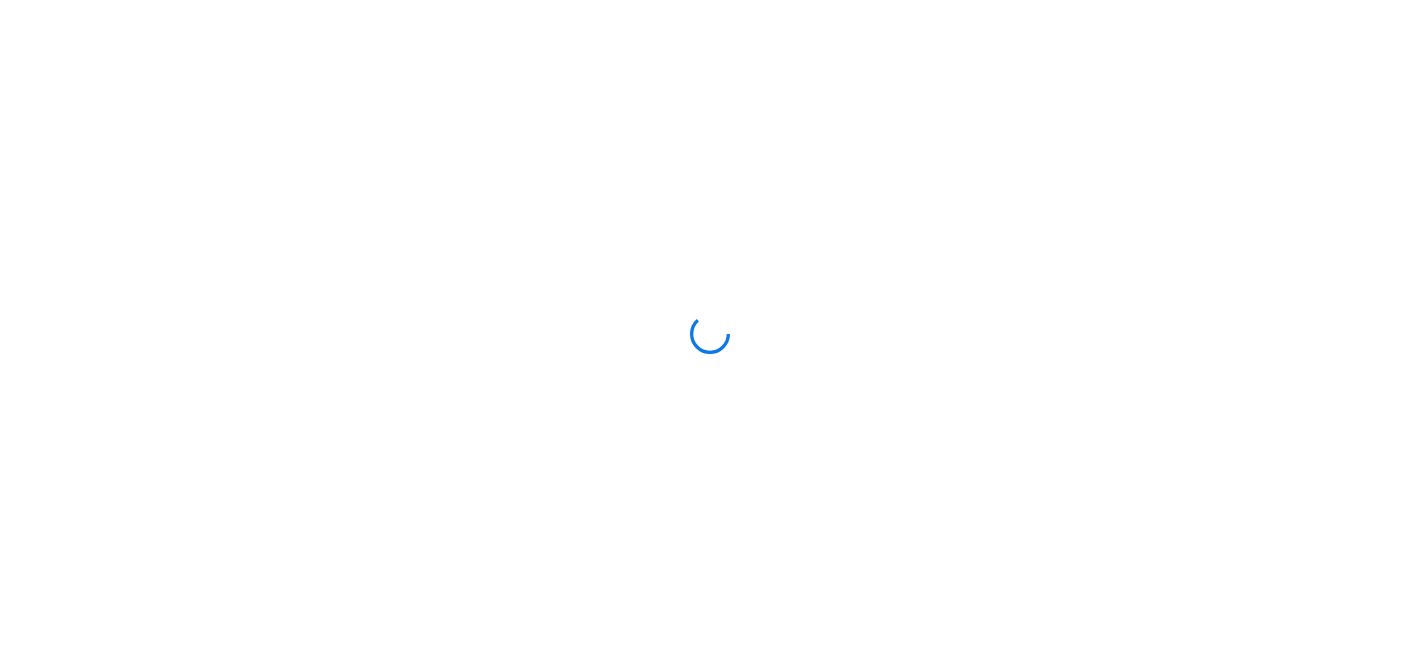 scroll, scrollTop: 0, scrollLeft: 0, axis: both 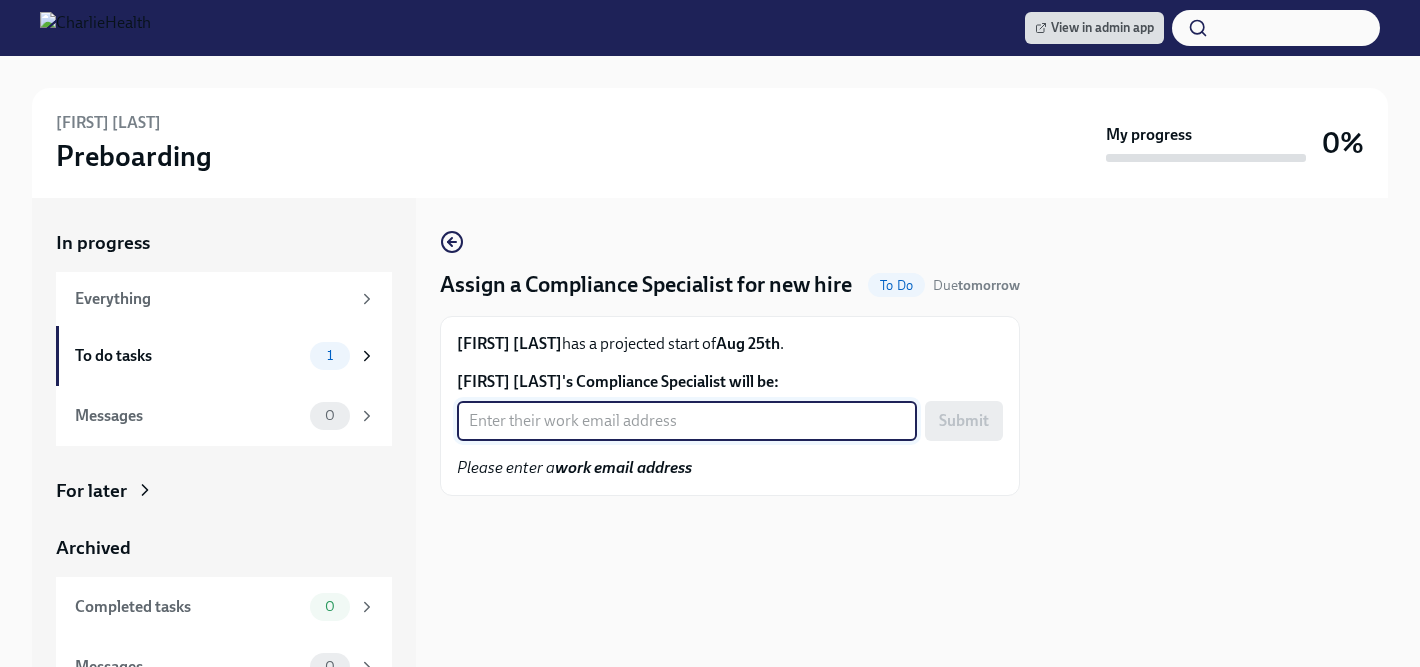 click on "[FIRST] [LAST]'s Compliance Specialist will be:" at bounding box center (687, 421) 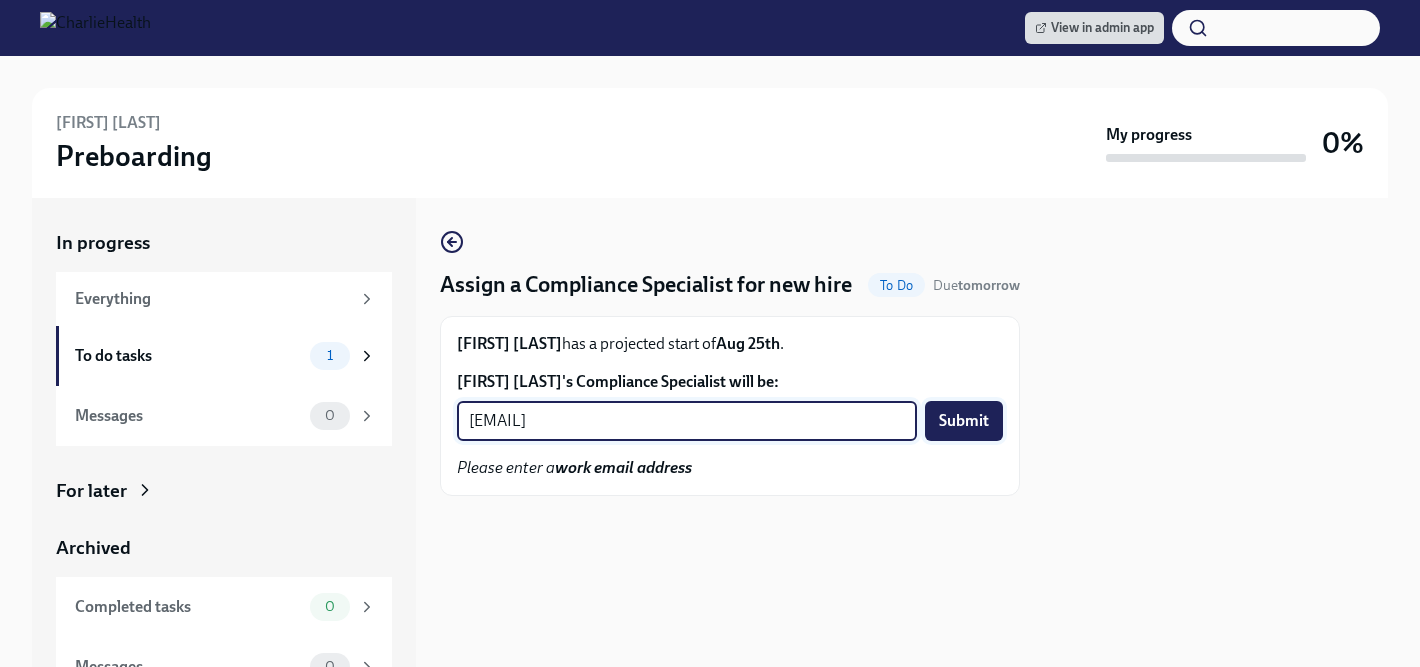 type on "kristy.johnson@charliehealth.com" 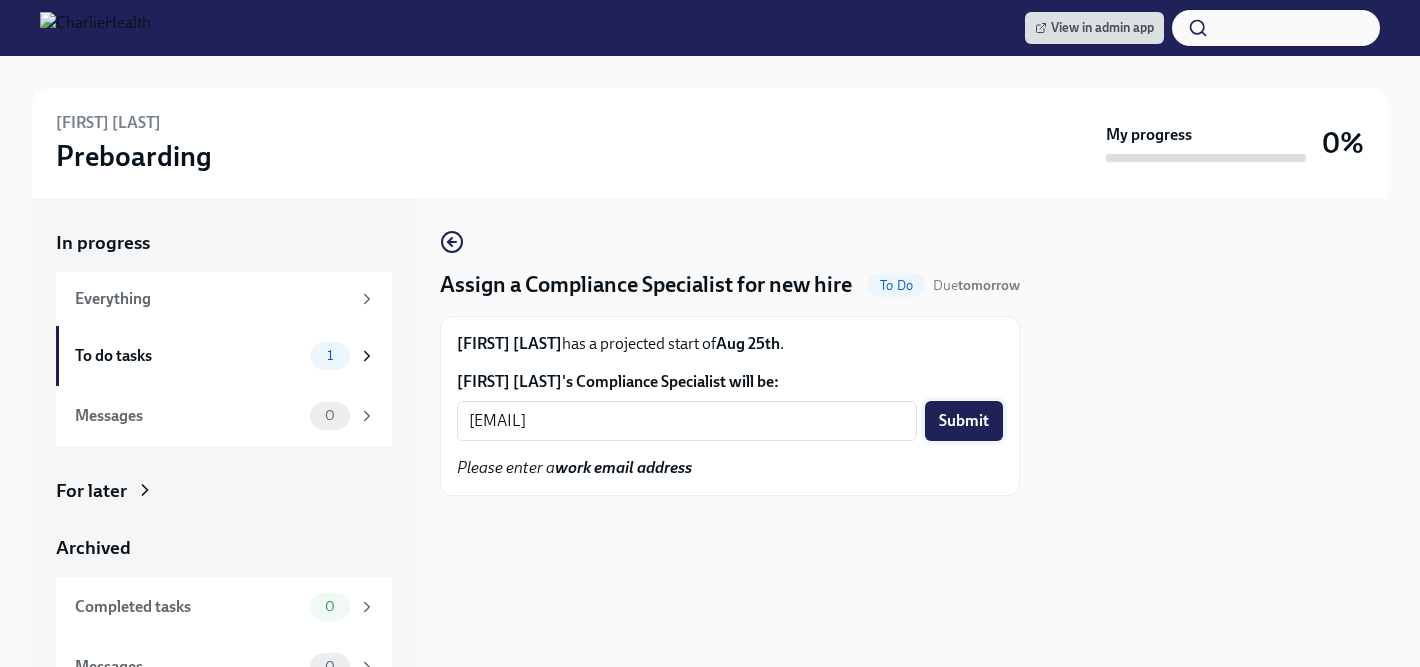 click on "Submit" at bounding box center (964, 421) 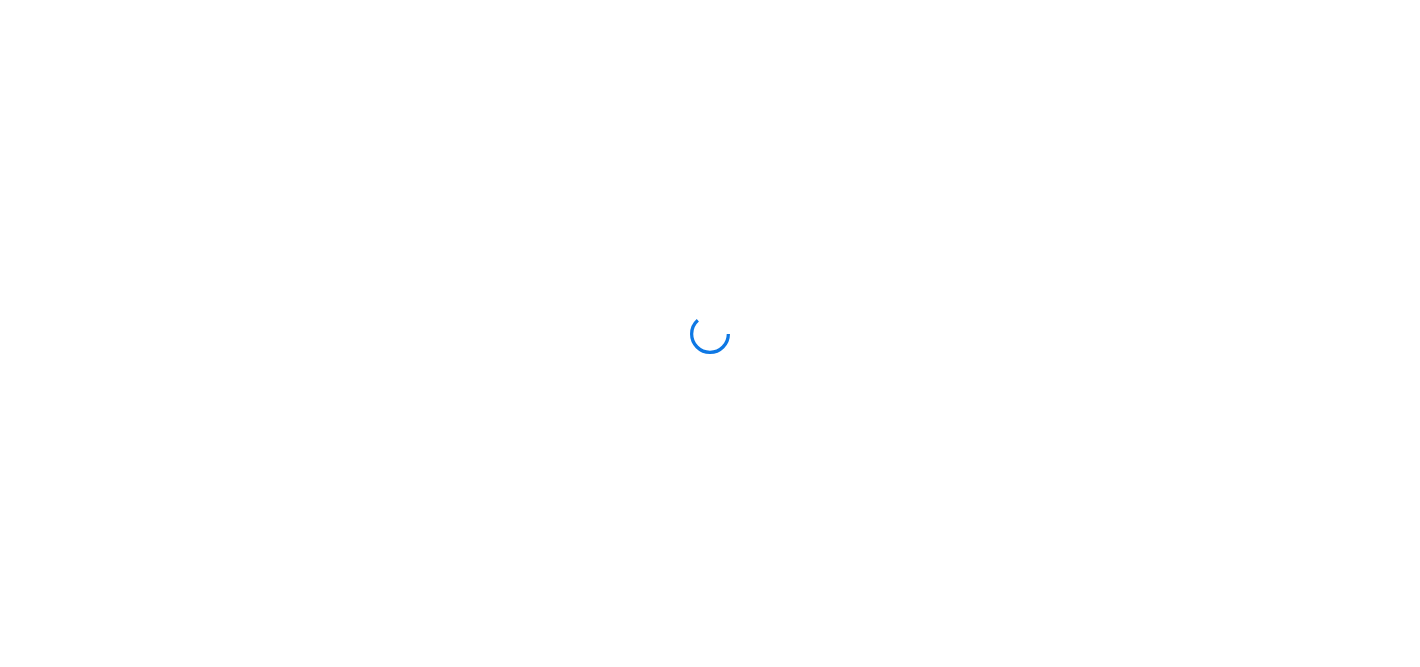 scroll, scrollTop: 0, scrollLeft: 0, axis: both 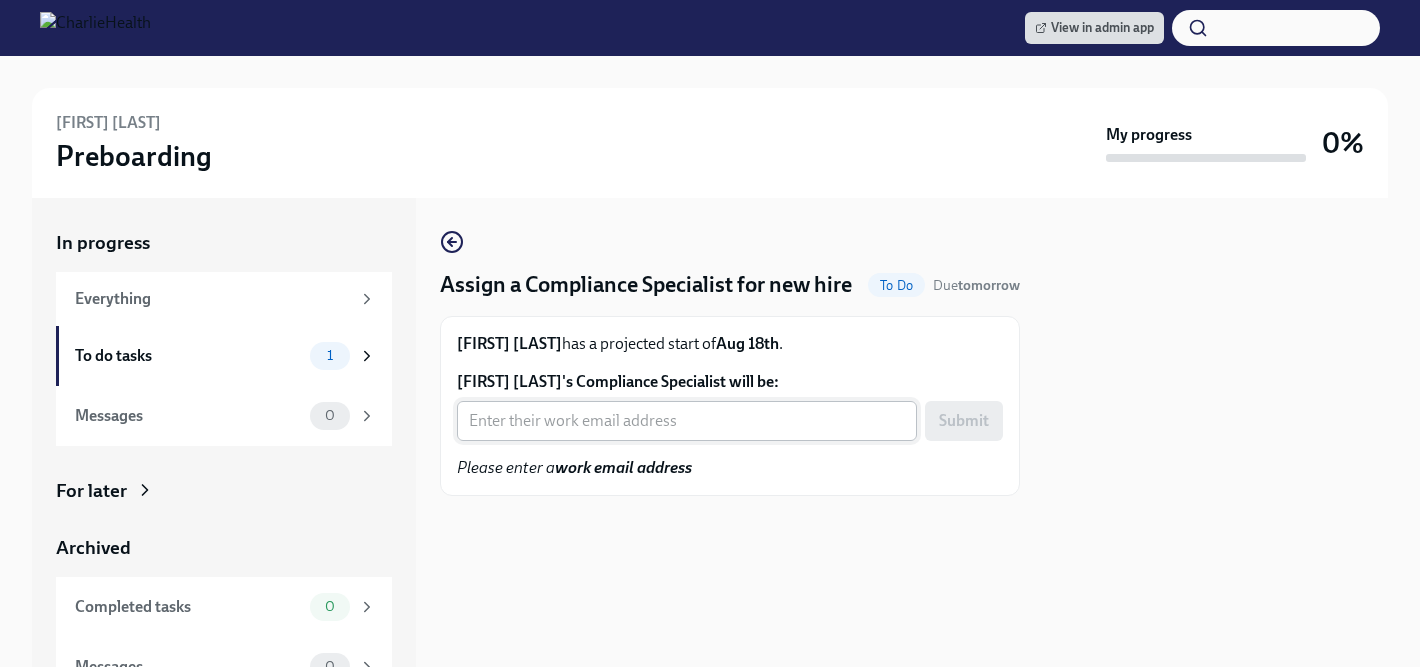 click on "Shana Pereira's Compliance Specialist will be:" at bounding box center [687, 421] 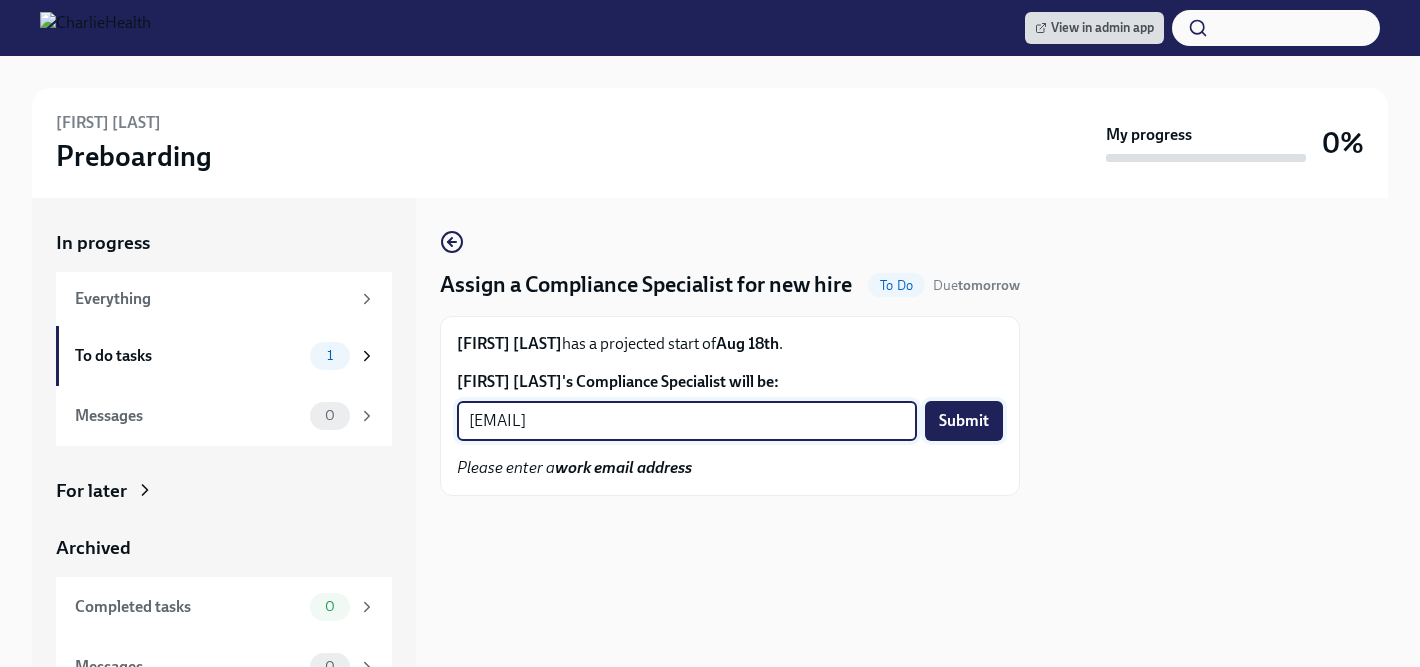 type on "crystal.hemenes@charliehealth.com" 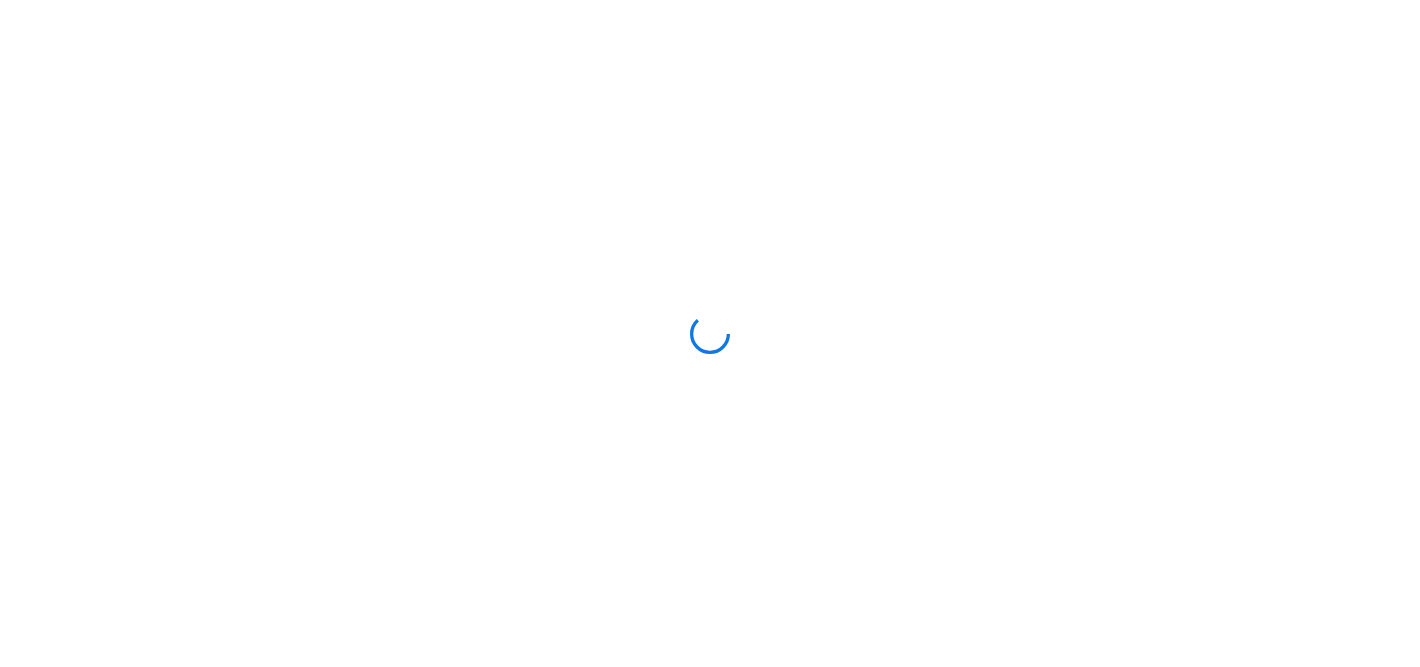 scroll, scrollTop: 0, scrollLeft: 0, axis: both 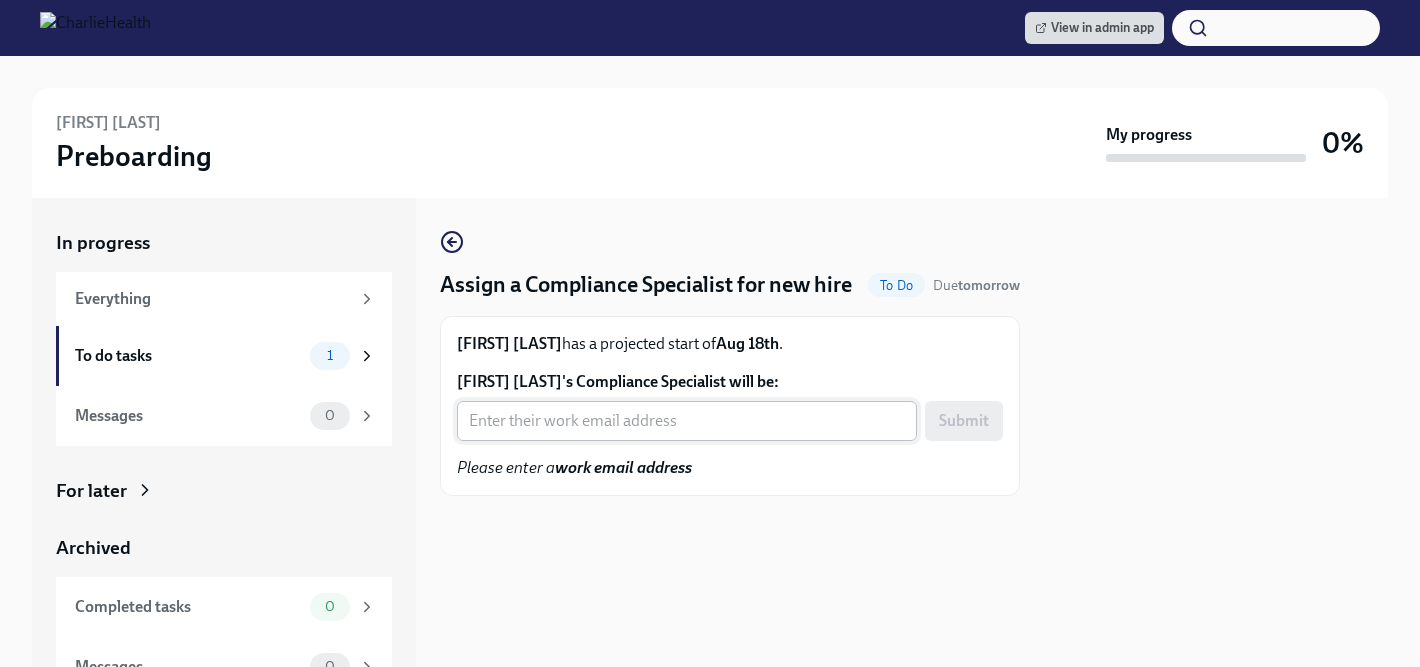 click on "Nija Maye's Compliance Specialist will be:" at bounding box center (687, 421) 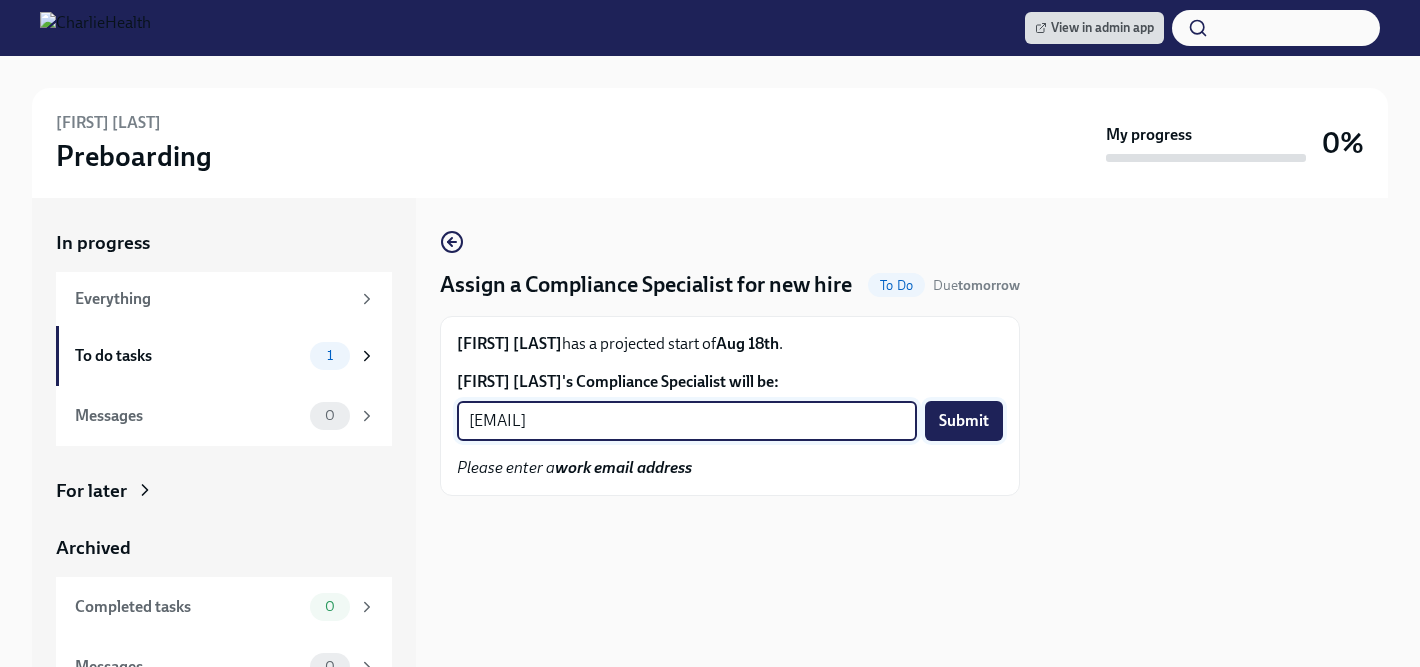type on "michelle.winograd@charliehealth.com" 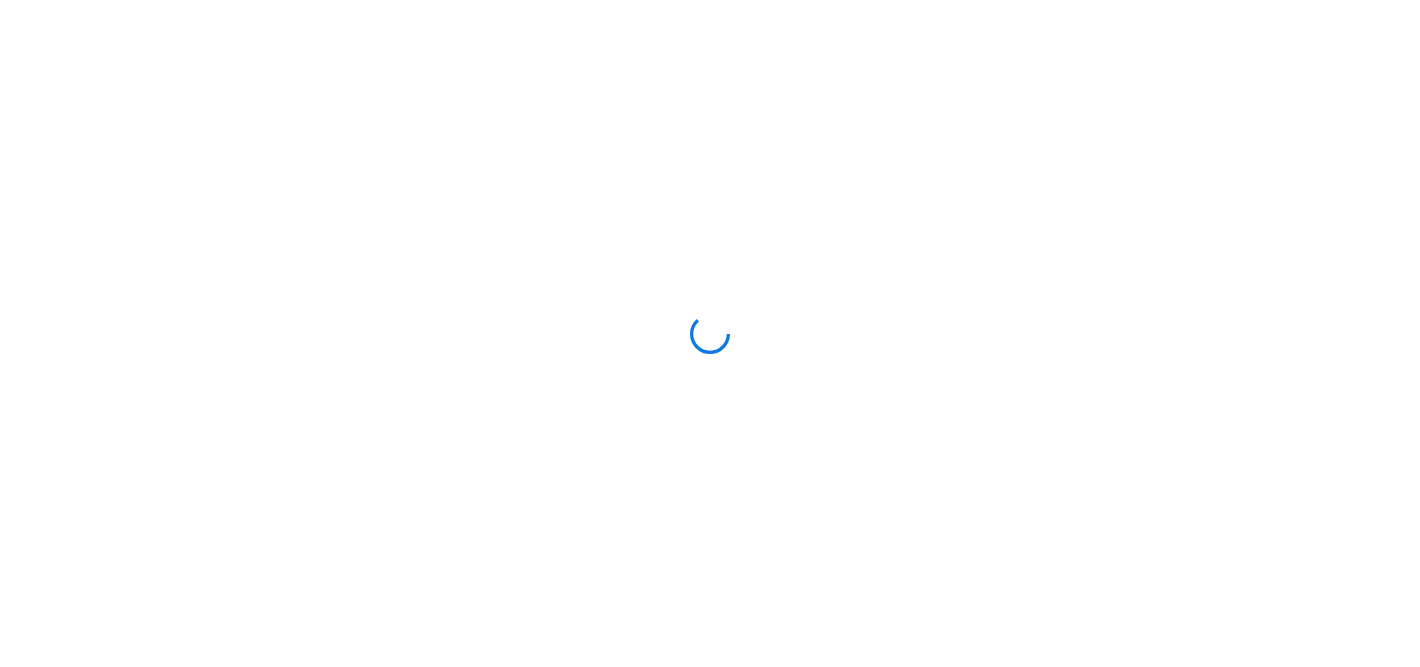 scroll, scrollTop: 0, scrollLeft: 0, axis: both 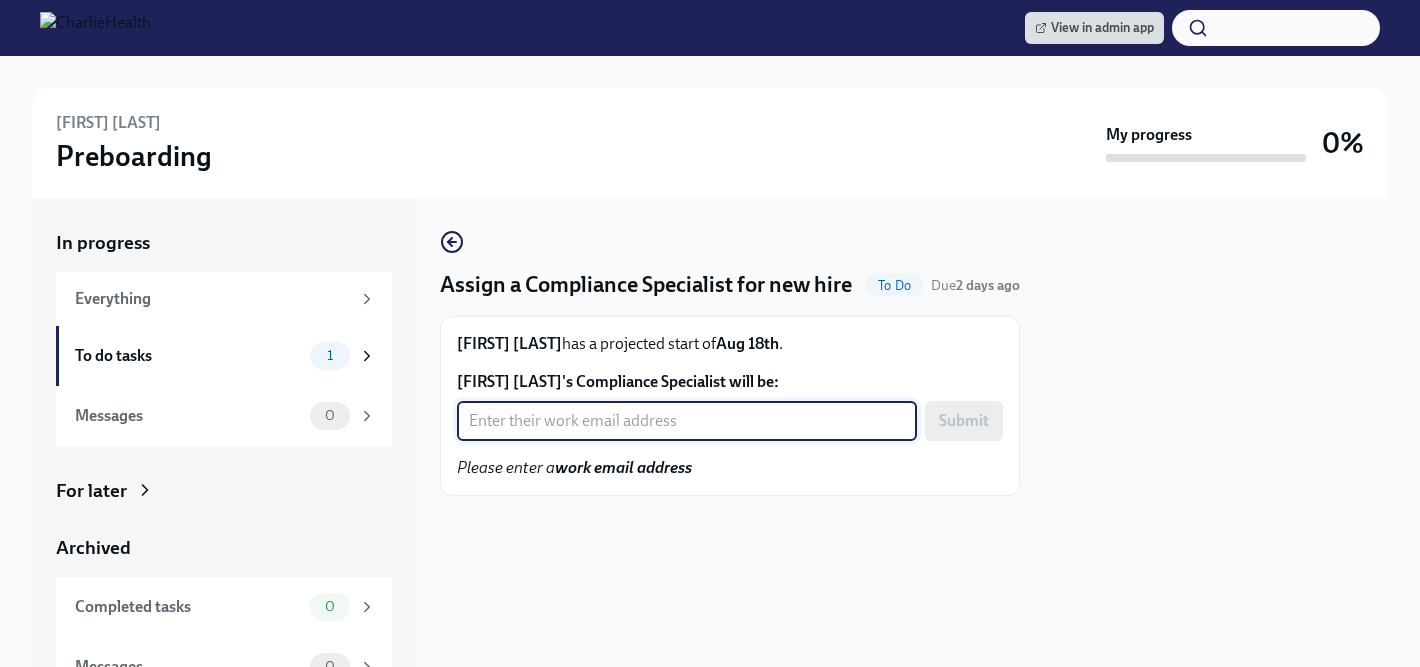 click on "[FIRST] [LAST]'s Compliance Specialist will be:" at bounding box center [687, 421] 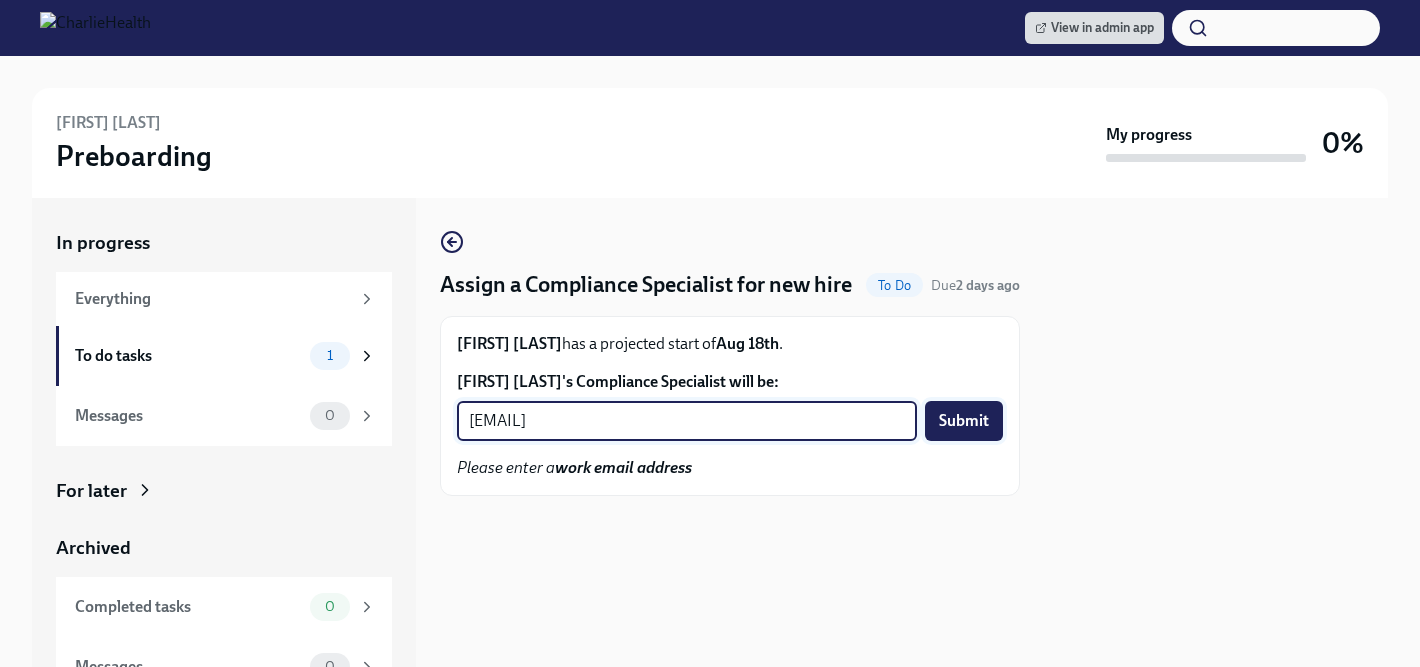 type on "[EMAIL]" 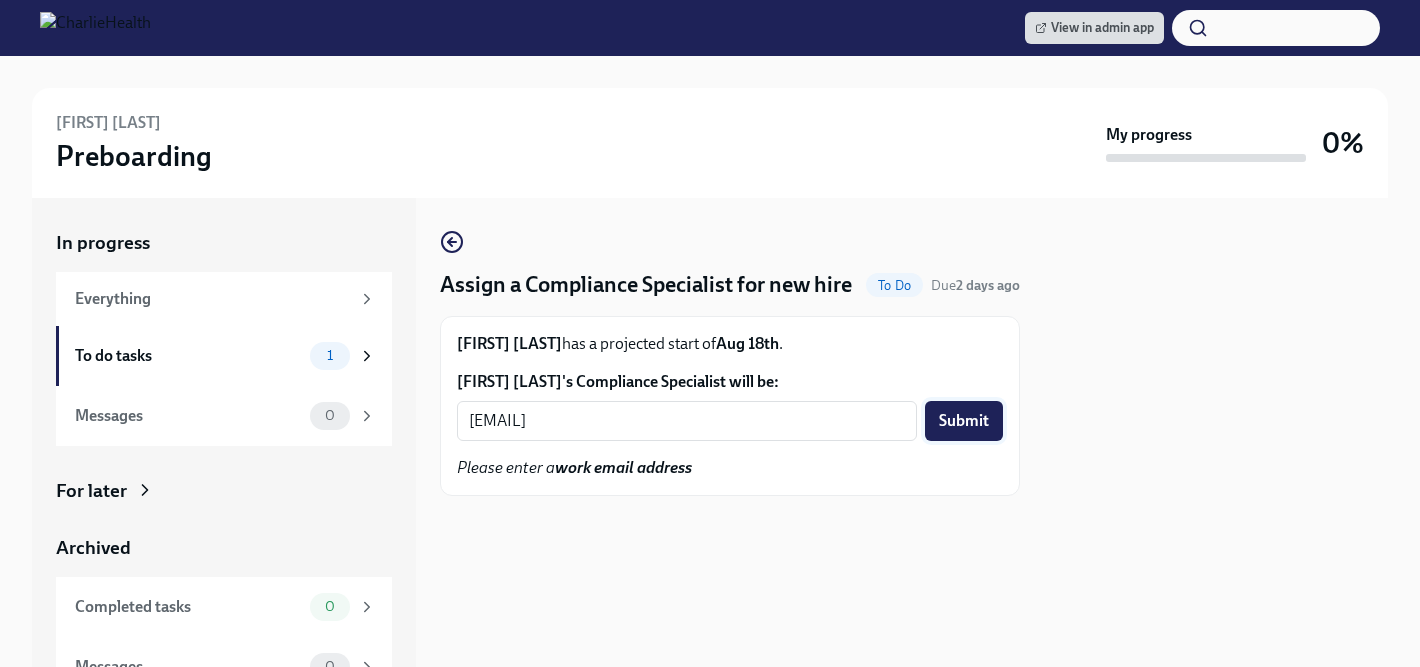 click on "Submit" at bounding box center (964, 421) 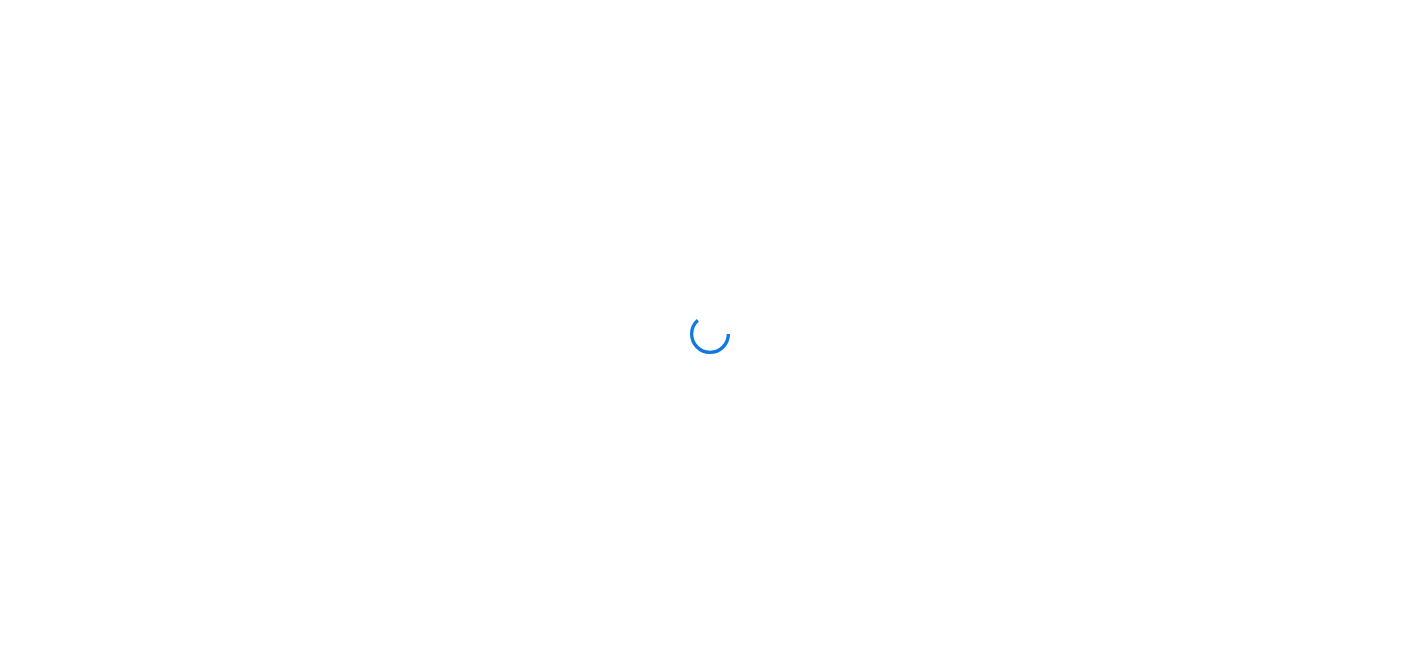 scroll, scrollTop: 0, scrollLeft: 0, axis: both 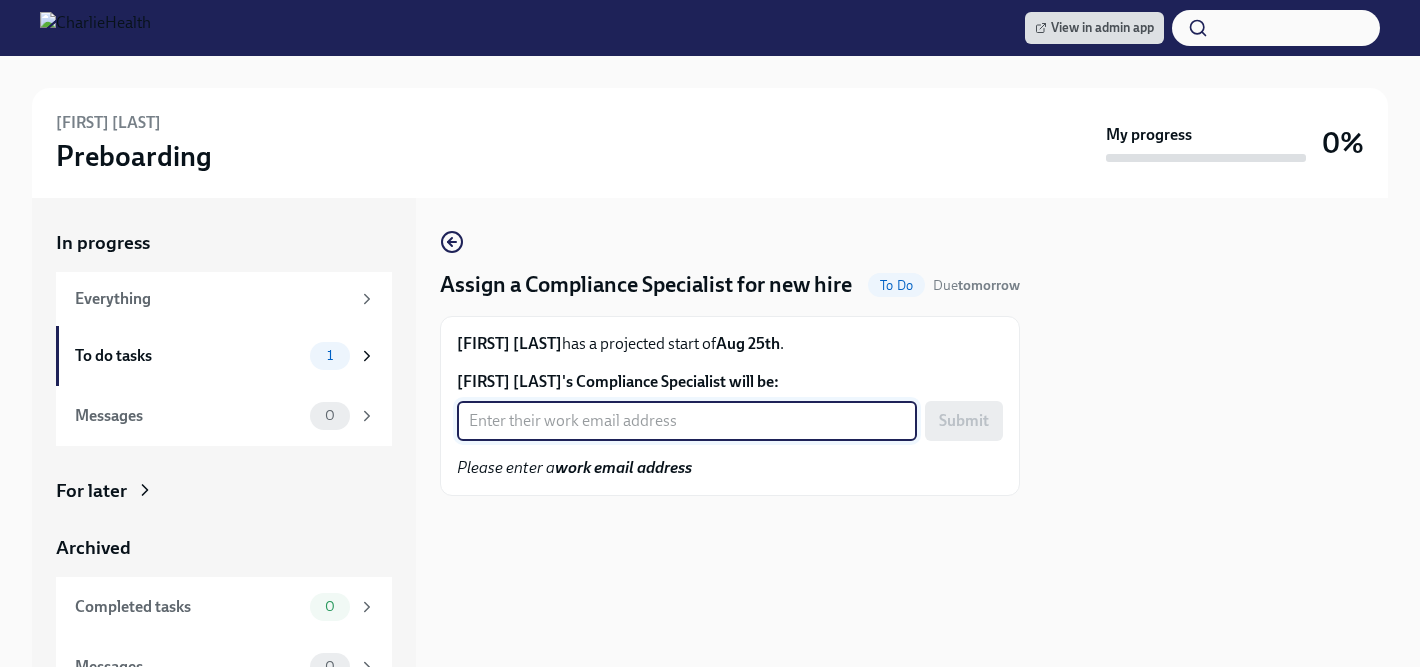 click on "[FIRST] [LAST]'s Compliance Specialist will be:" at bounding box center [687, 421] 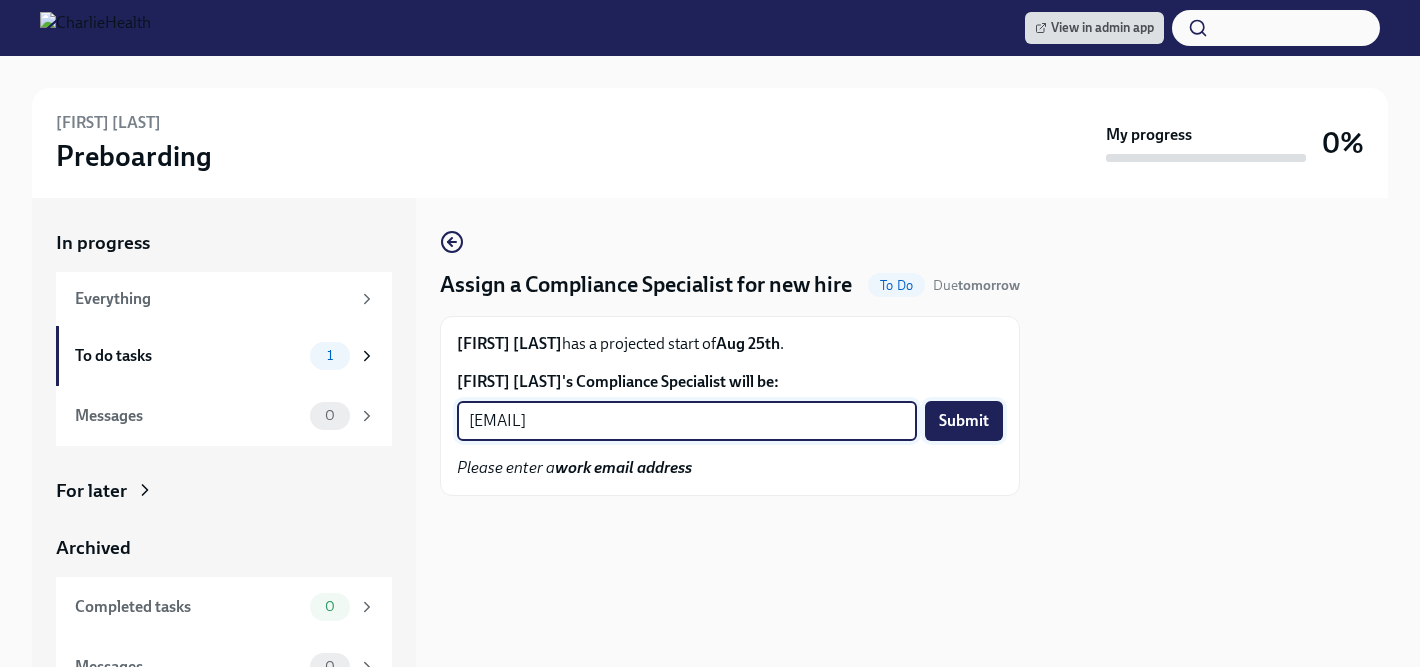 type on "[EMAIL]" 